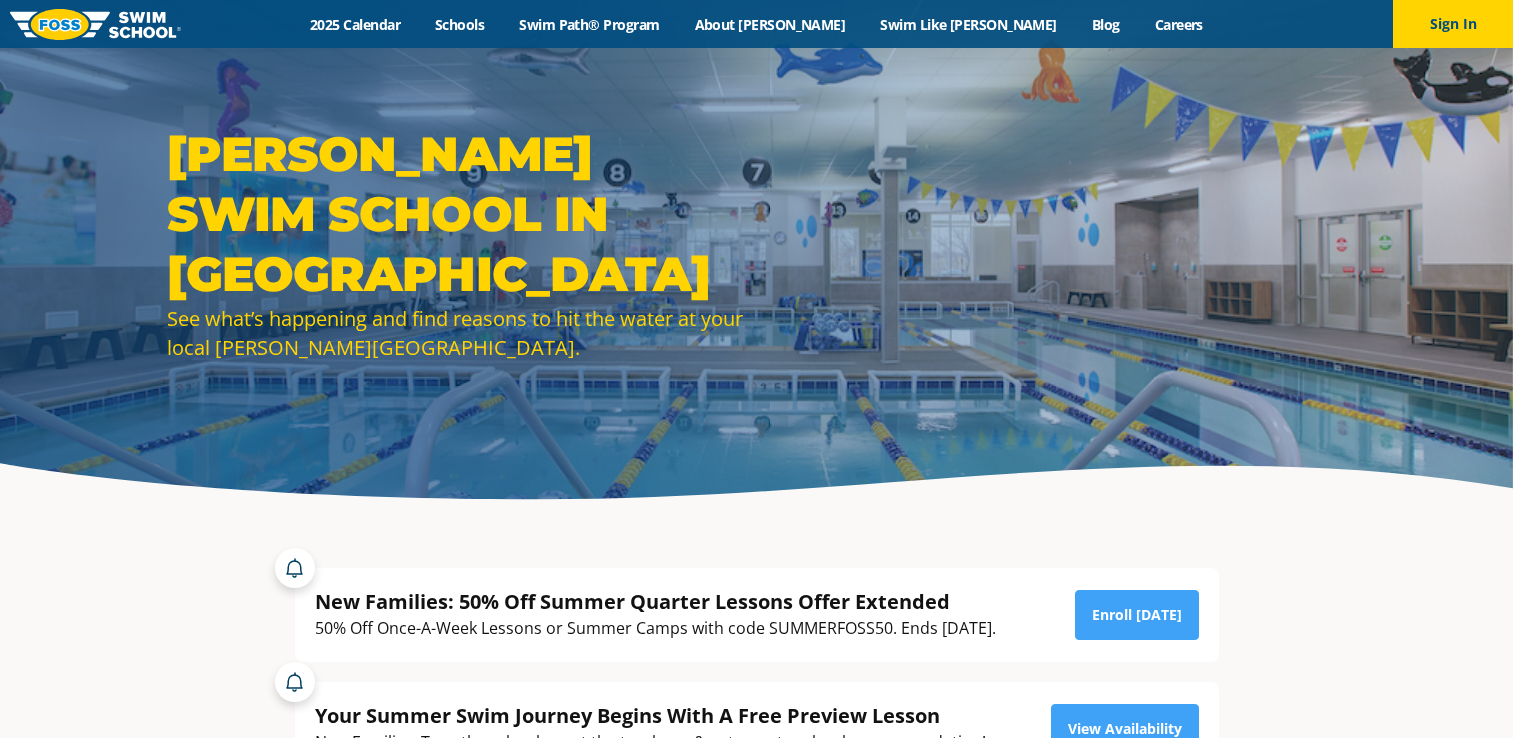 scroll, scrollTop: 0, scrollLeft: 0, axis: both 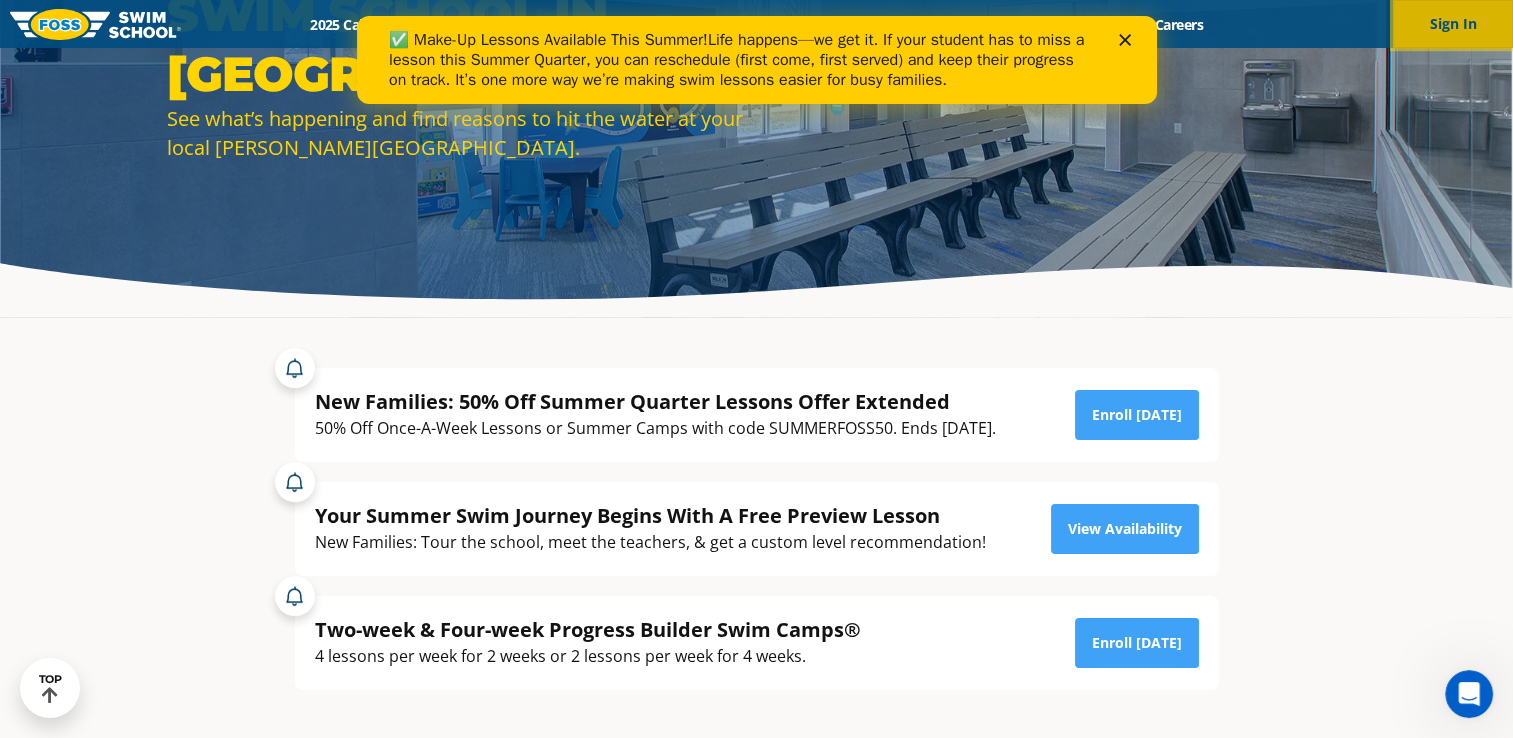 click on "Sign In" at bounding box center (1453, 24) 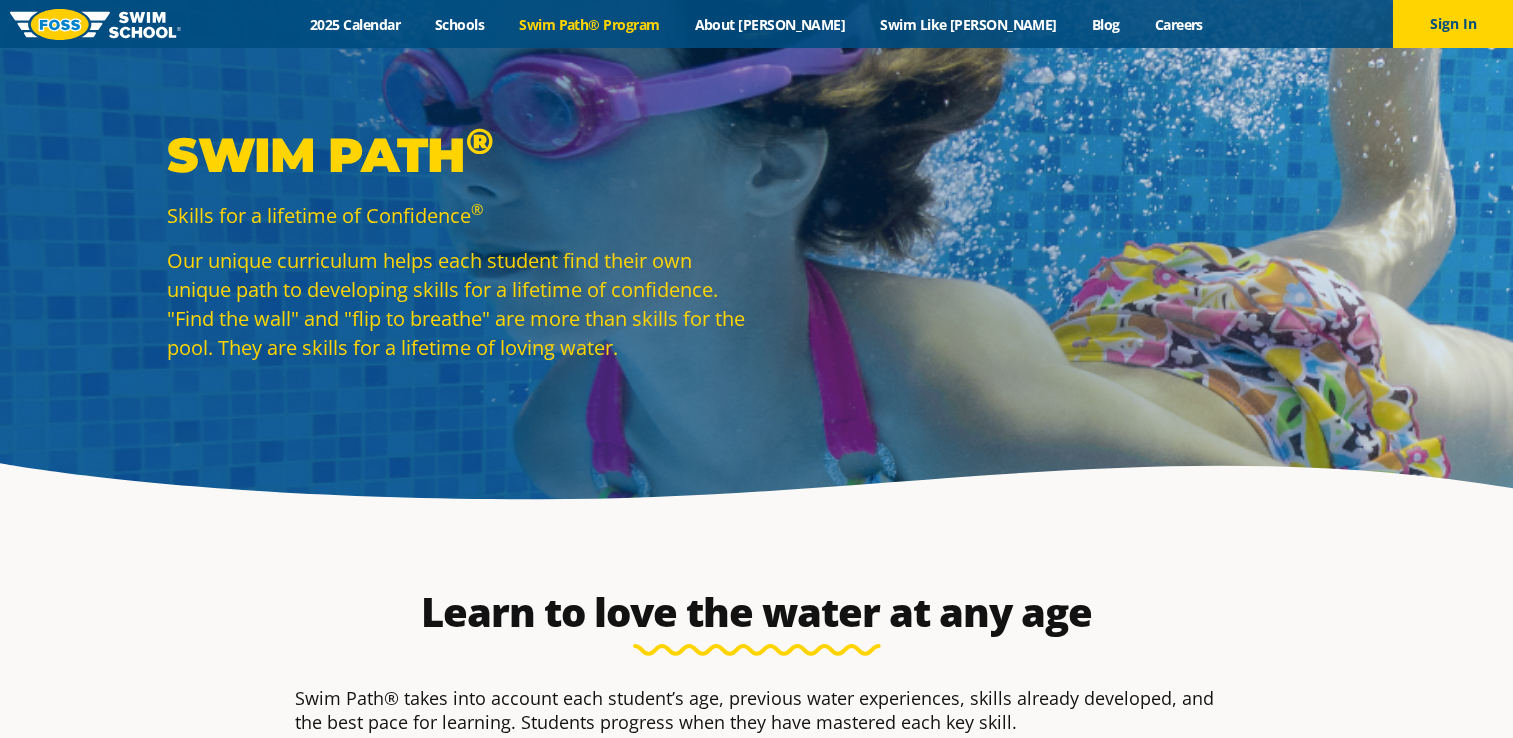 scroll, scrollTop: 60, scrollLeft: 0, axis: vertical 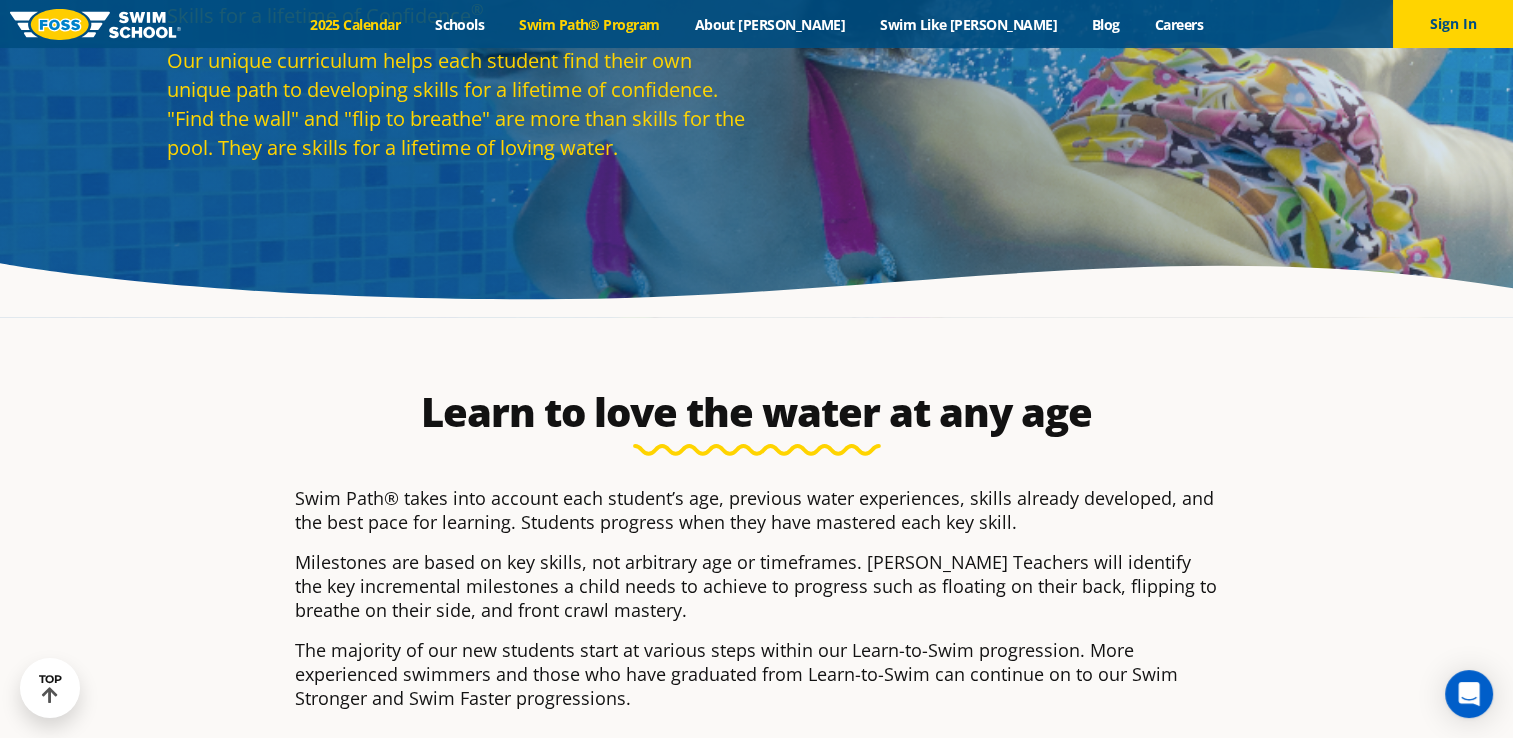 click on "2025 Calendar" at bounding box center [355, 24] 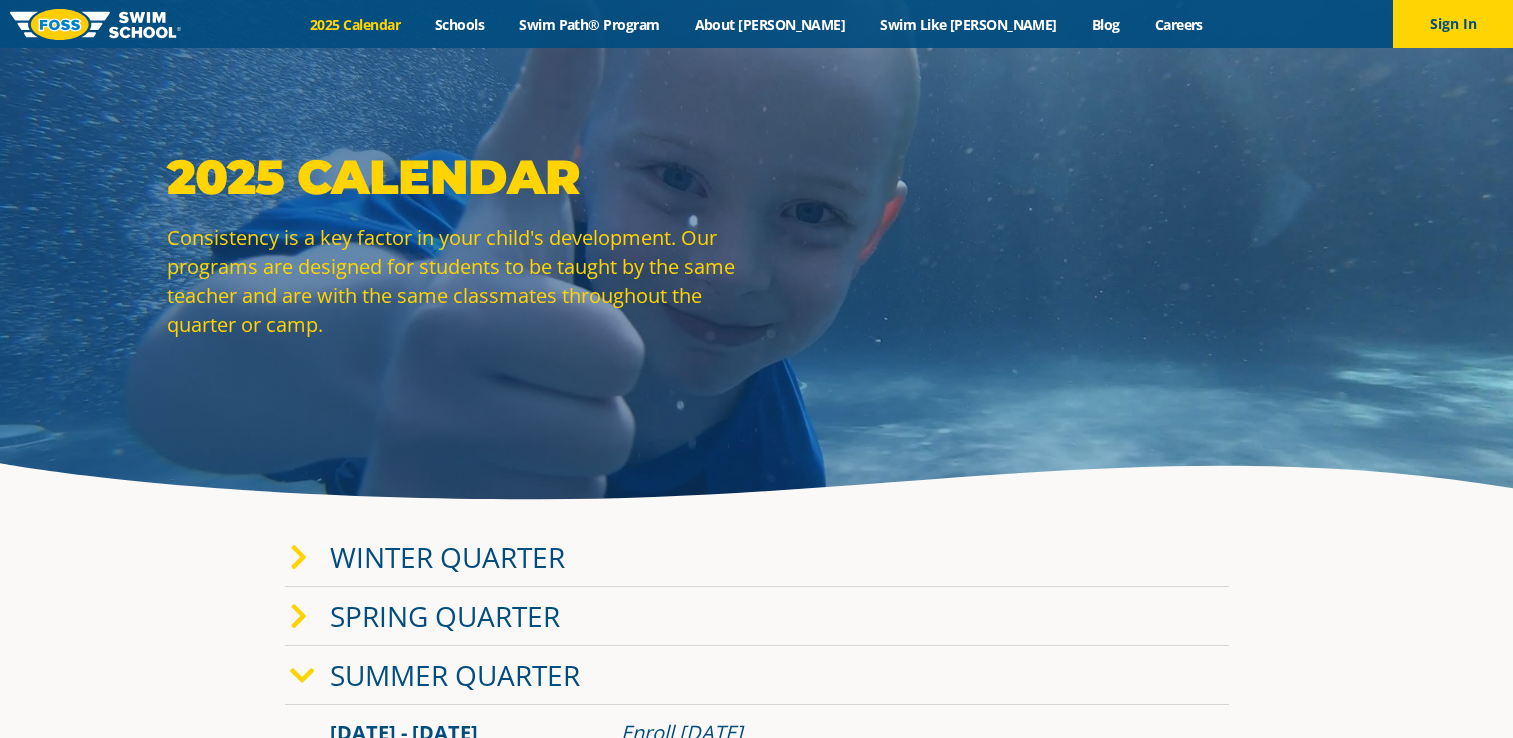 scroll, scrollTop: 0, scrollLeft: 0, axis: both 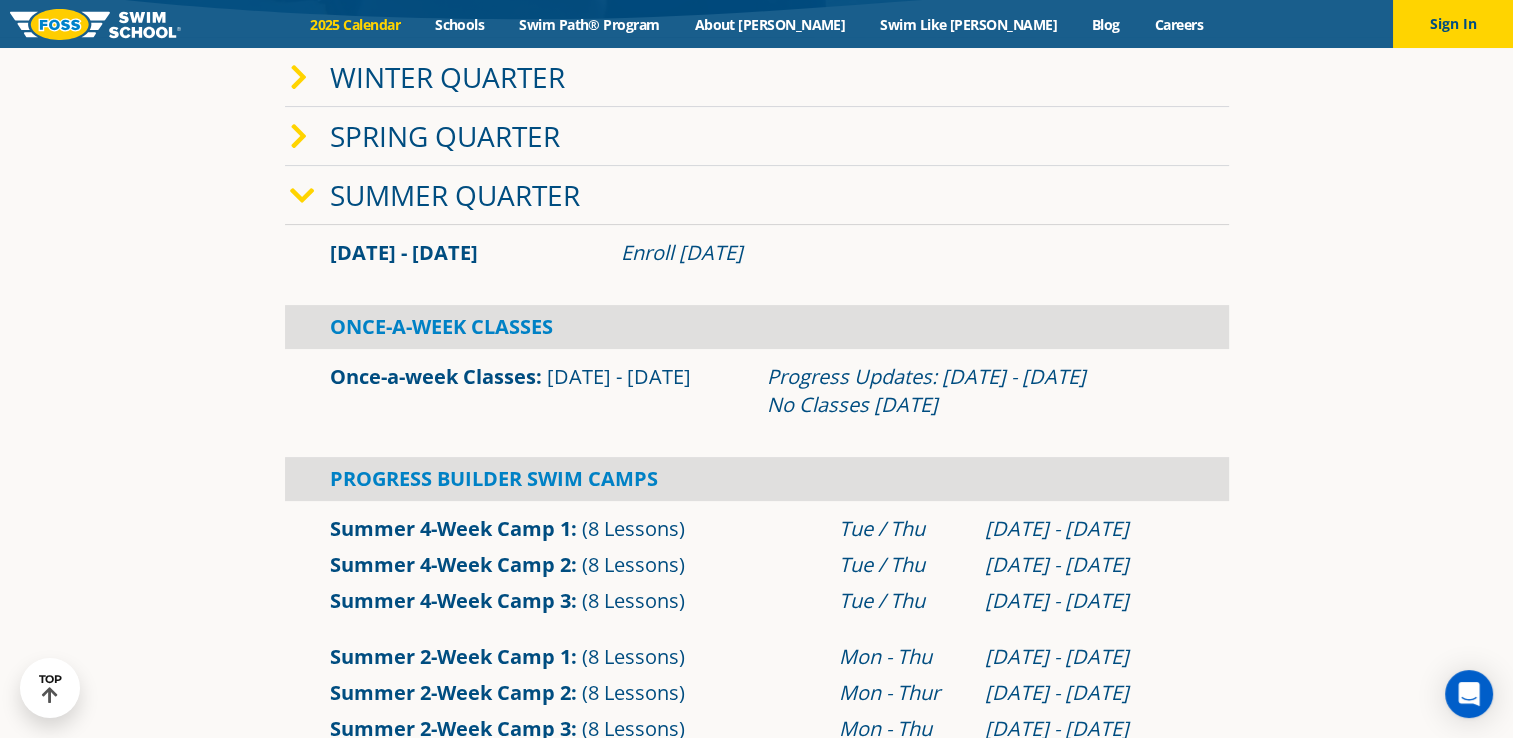 click on "Winter Quarter
[DATE] - [DATE]
Enroll [DATE]
Once-A-Week Classes" at bounding box center (757, 489) 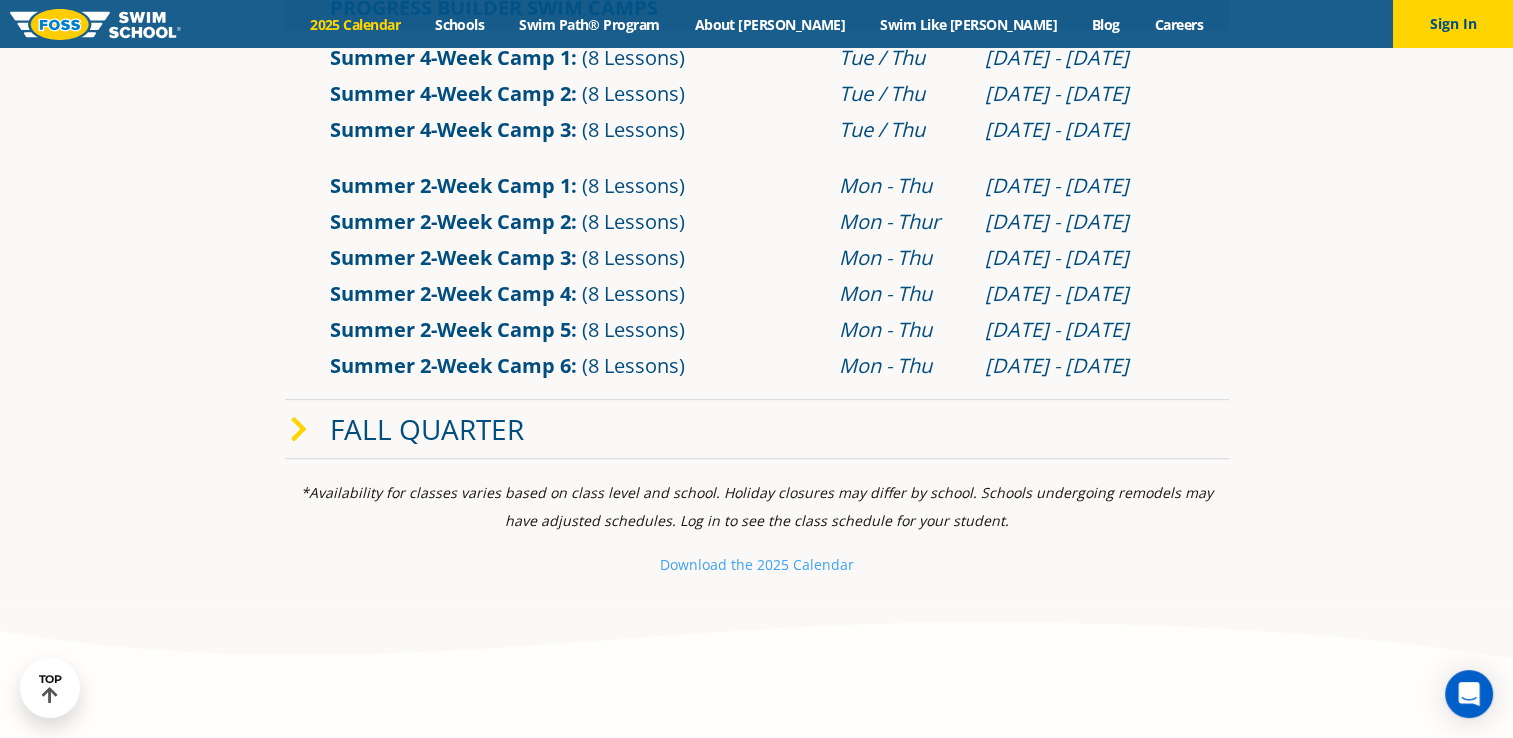scroll, scrollTop: 980, scrollLeft: 0, axis: vertical 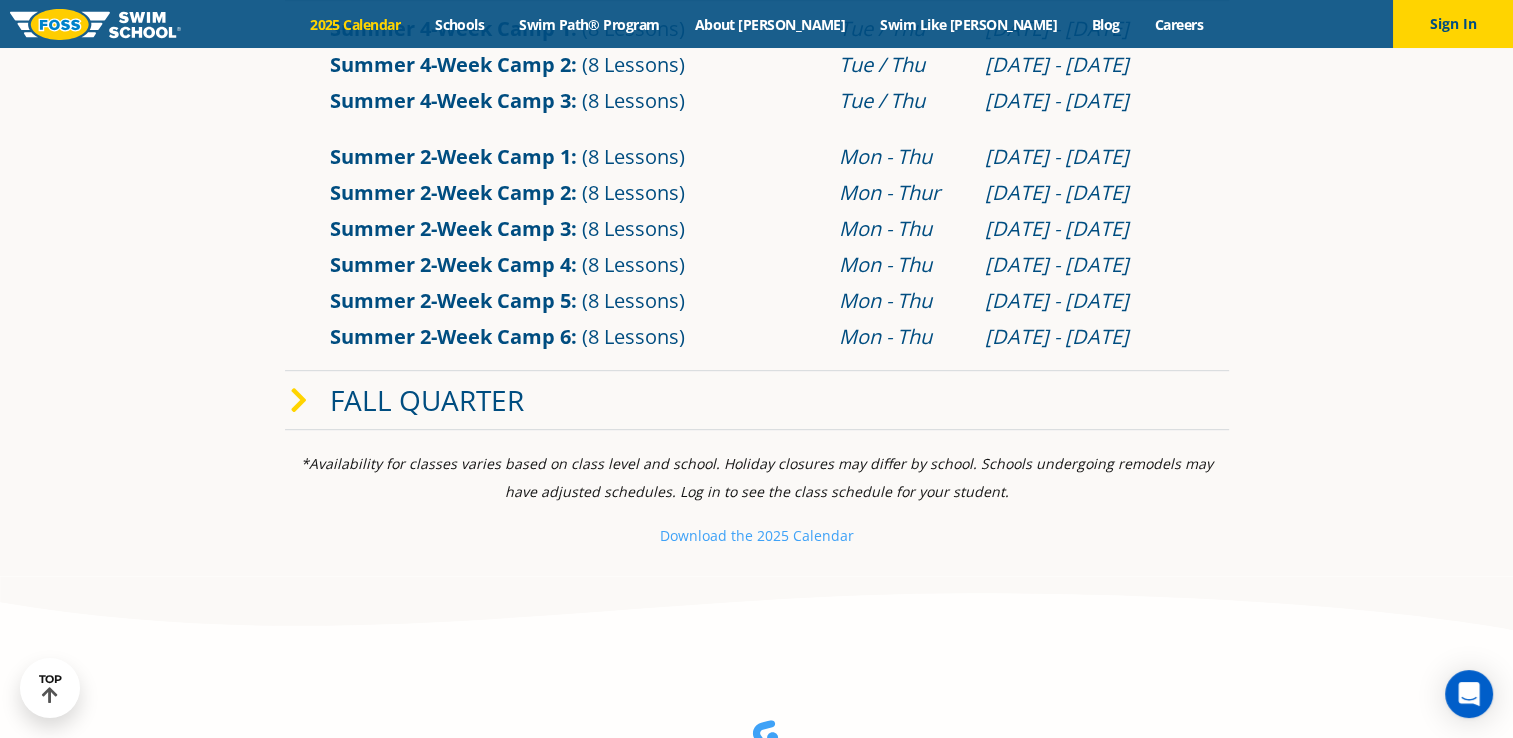click at bounding box center [299, 401] 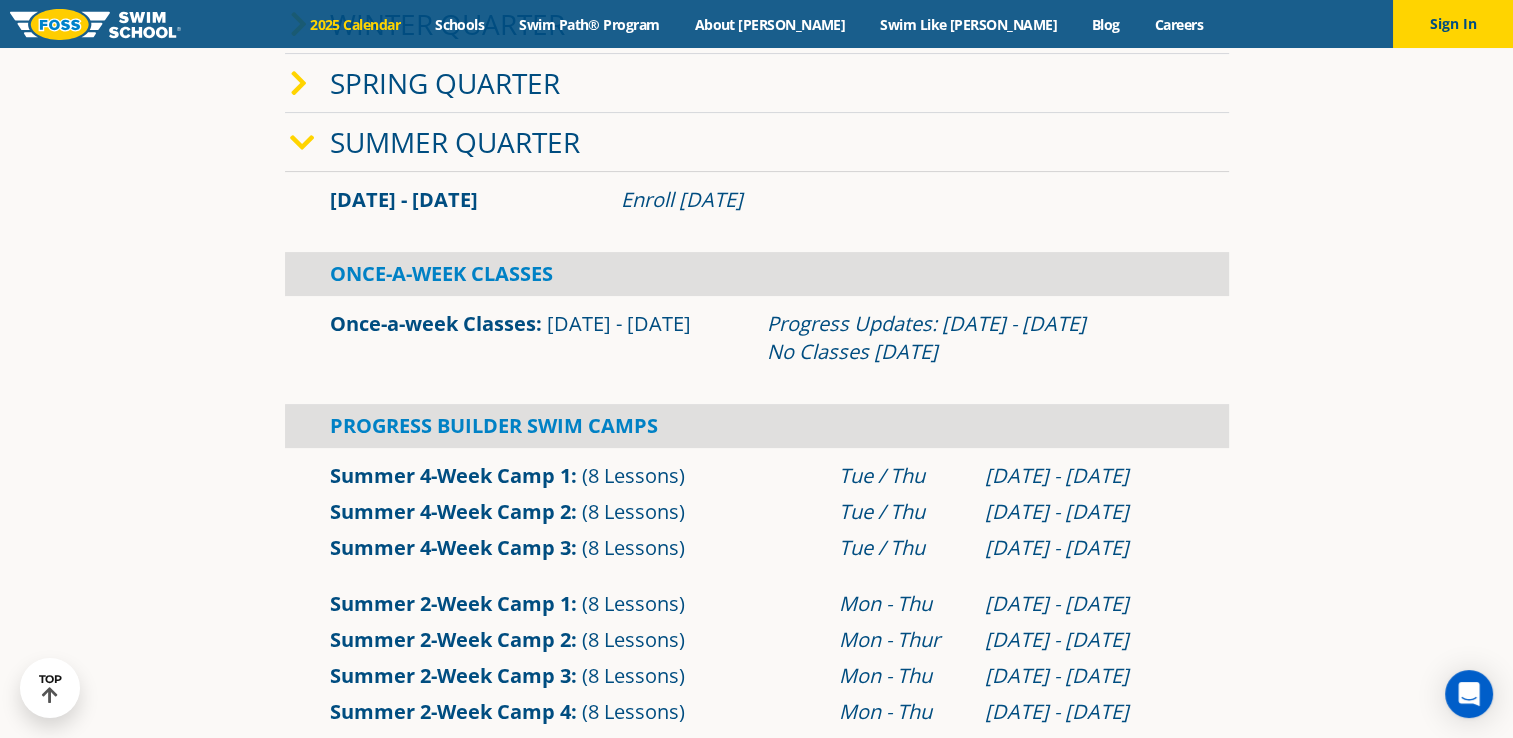 scroll, scrollTop: 560, scrollLeft: 0, axis: vertical 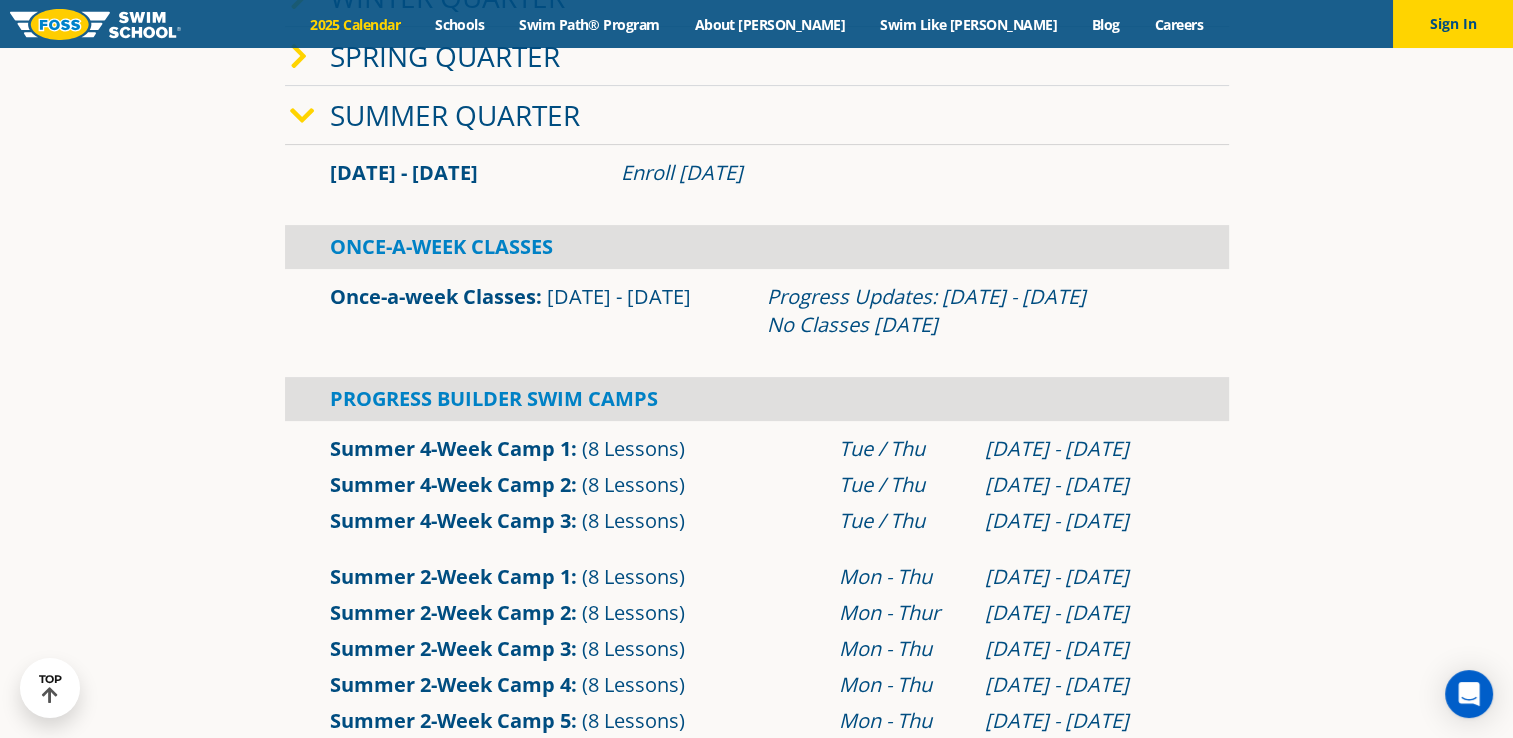 click on "Annual Calendar
2025 Calendar
Consistency is a key factor in your child's development. Our programs are designed for students to be taught by the same teacher and are with the same classmates throughout the quarter or camp." at bounding box center (756, 1620) 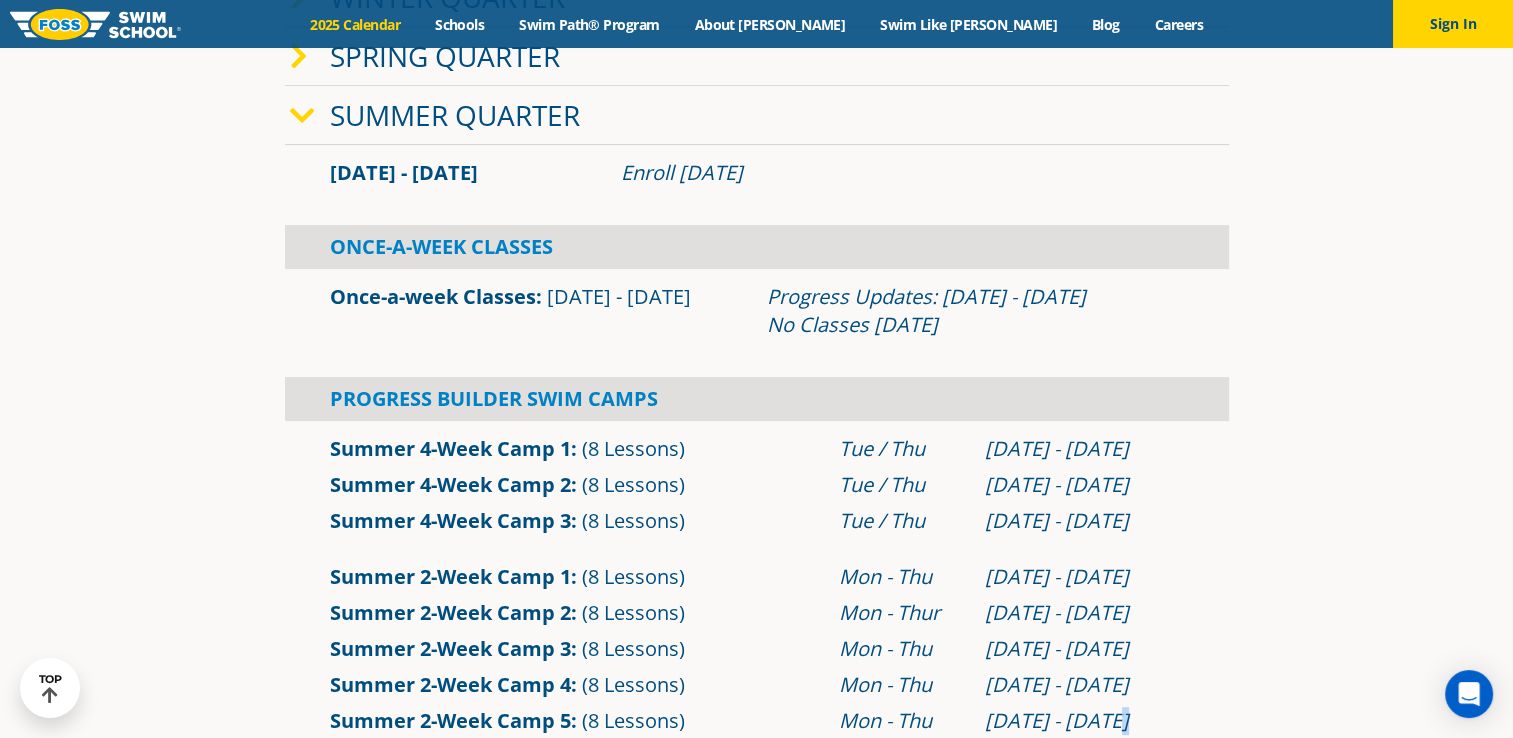 click on "Annual Calendar
2025 Calendar
Consistency is a key factor in your child's development. Our programs are designed for students to be taught by the same teacher and are with the same classmates throughout the quarter or camp." at bounding box center (756, 1620) 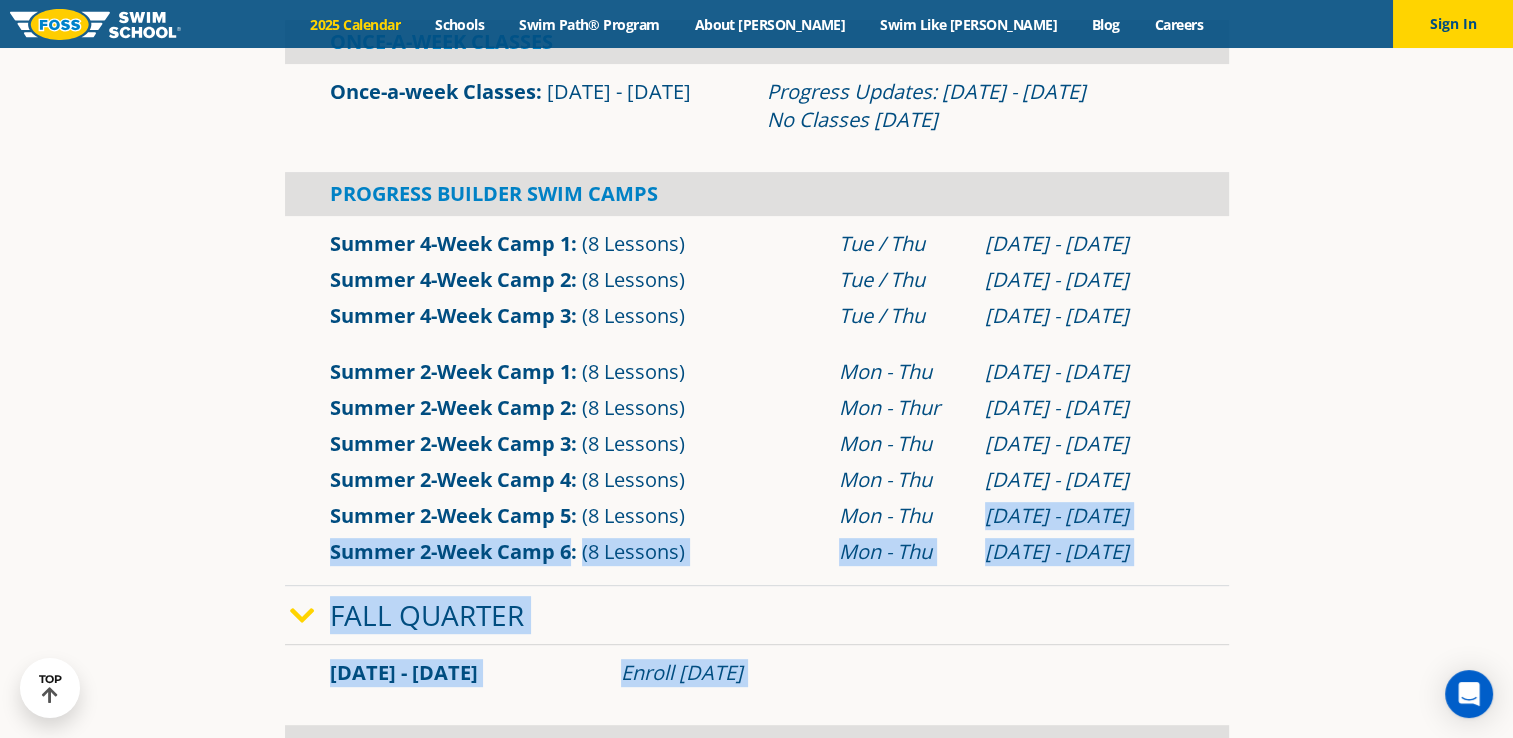 drag, startPoint x: 1512, startPoint y: 732, endPoint x: 1523, endPoint y: 732, distance: 11 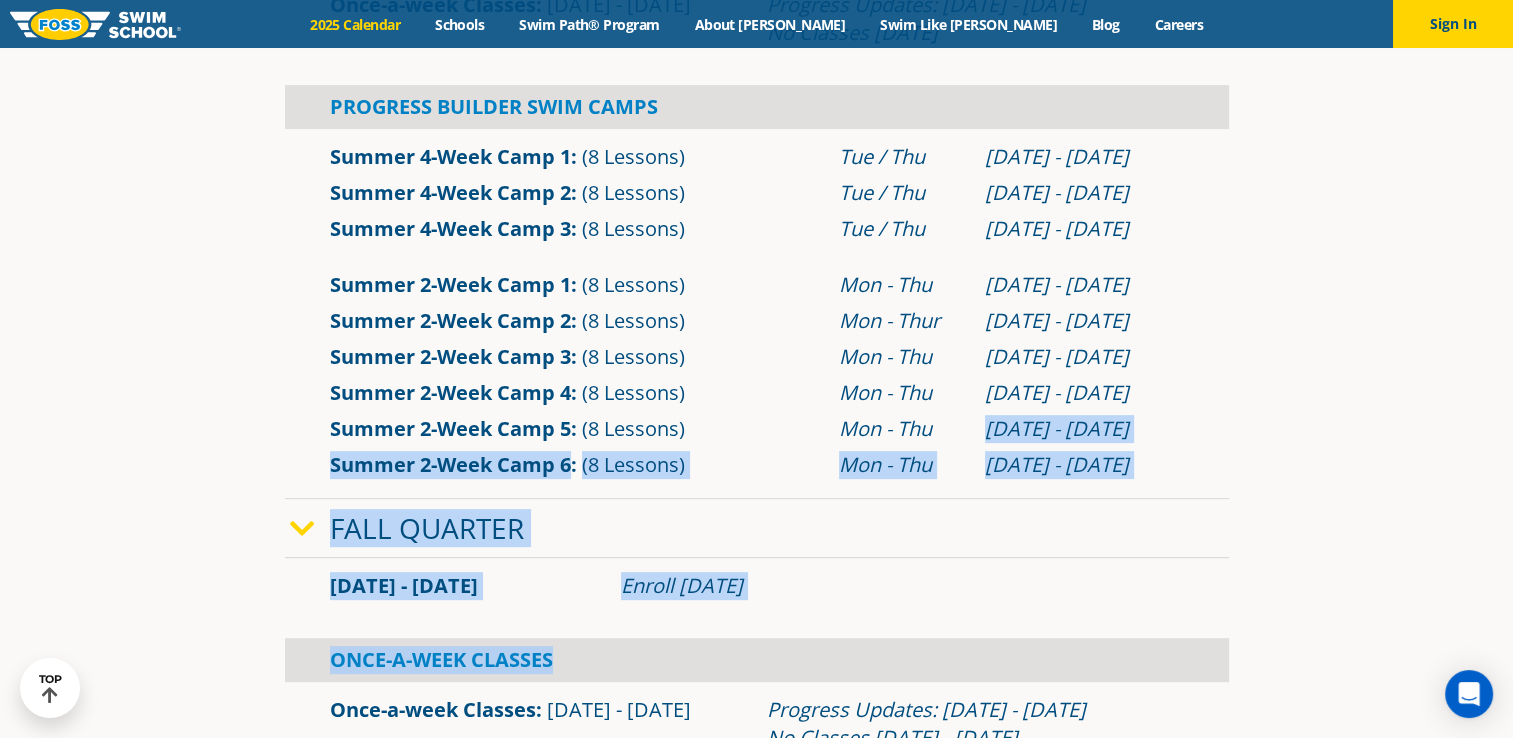 scroll, scrollTop: 892, scrollLeft: 0, axis: vertical 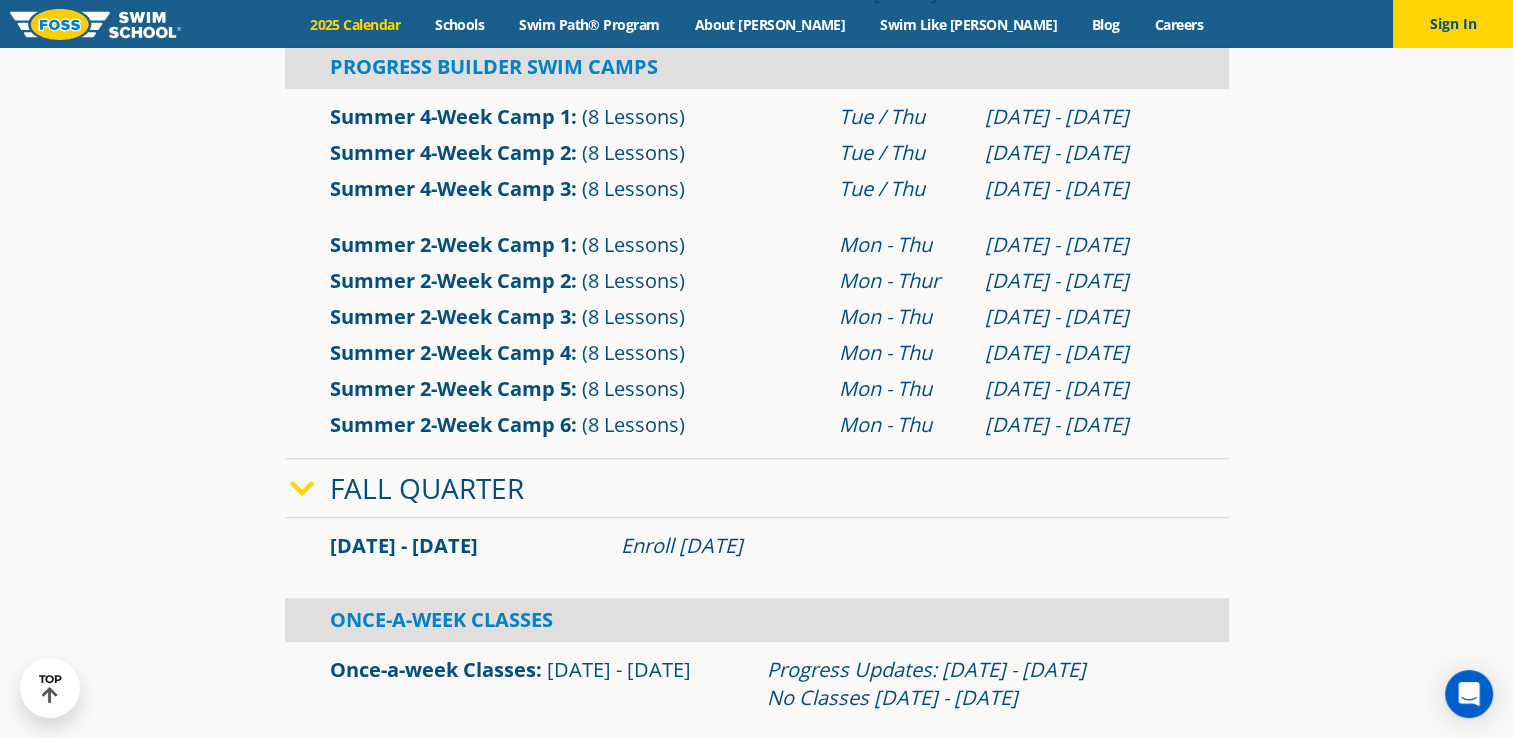 click on "Annual Calendar
2025 Calendar
Consistency is a key factor in your child's development. Our programs are designed for students to be taught by the same teacher and are with the same classmates throughout the quarter or camp." at bounding box center (756, 1288) 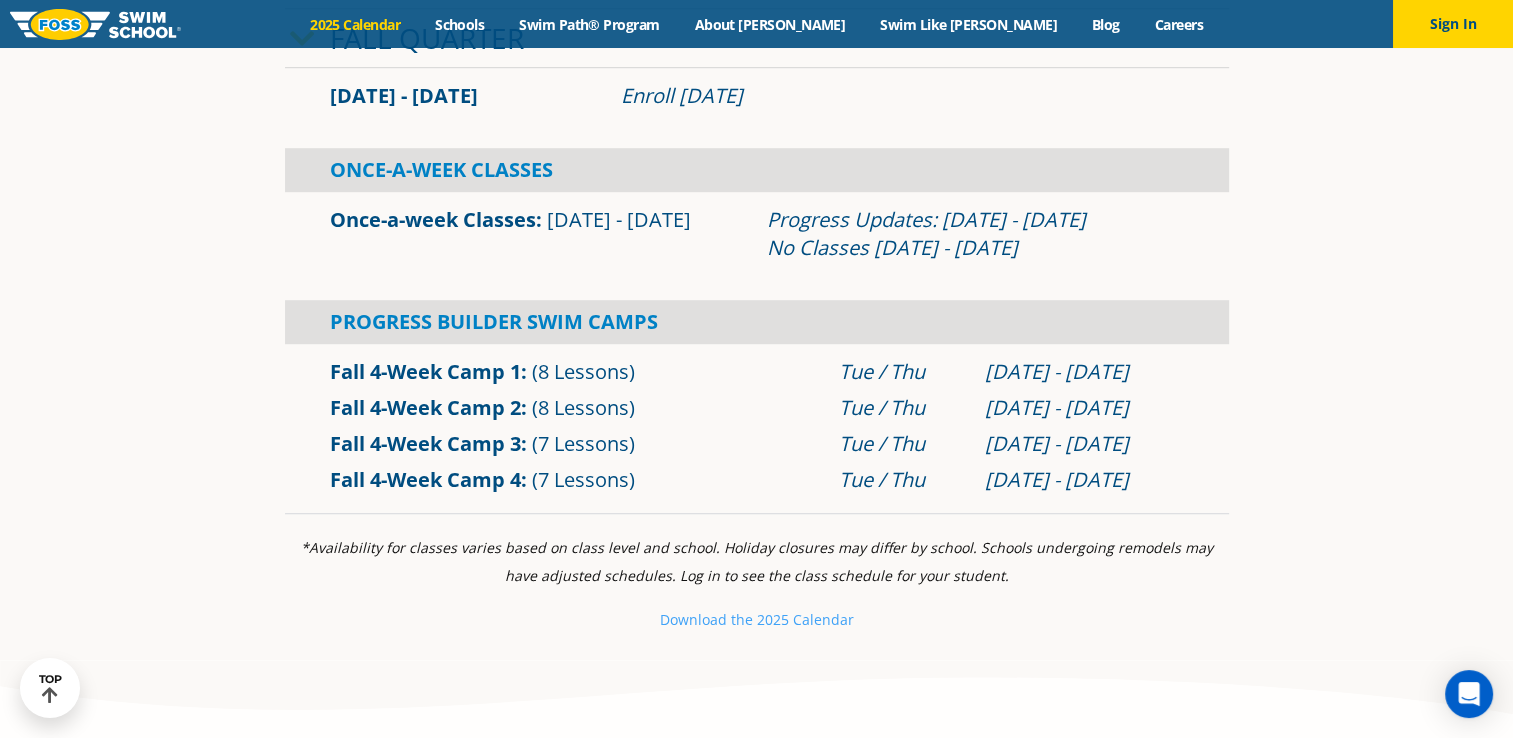 scroll, scrollTop: 1367, scrollLeft: 0, axis: vertical 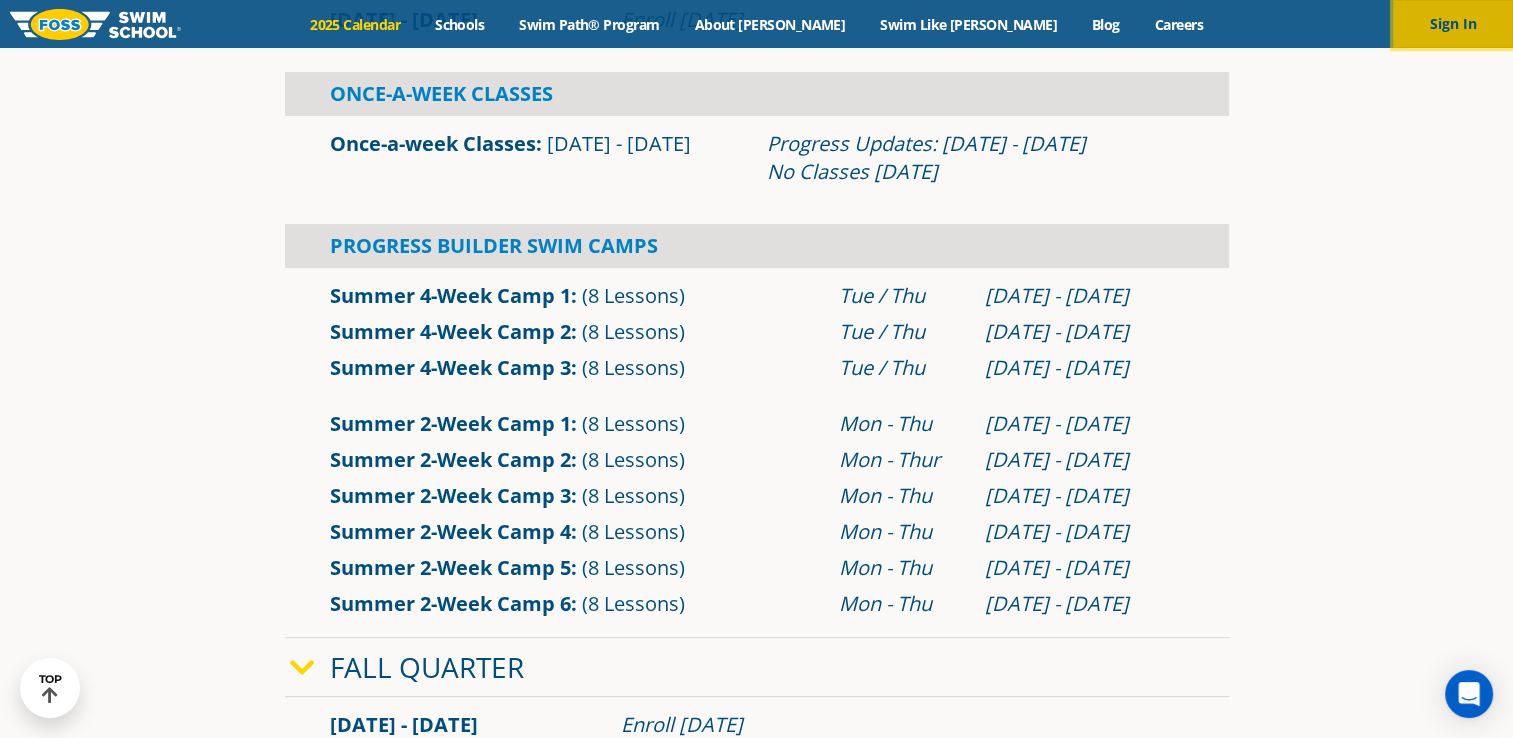 click on "Sign In" at bounding box center (1453, 24) 